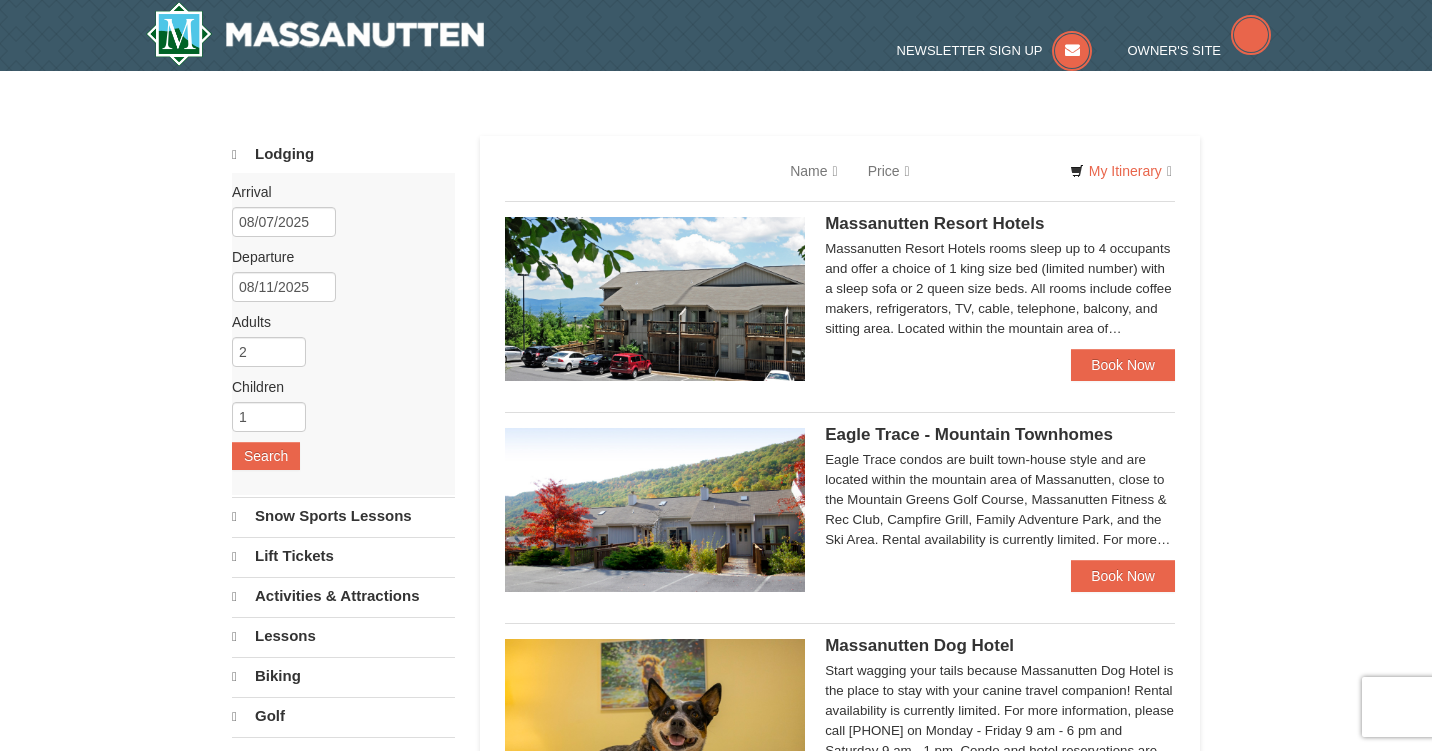 scroll, scrollTop: 0, scrollLeft: 0, axis: both 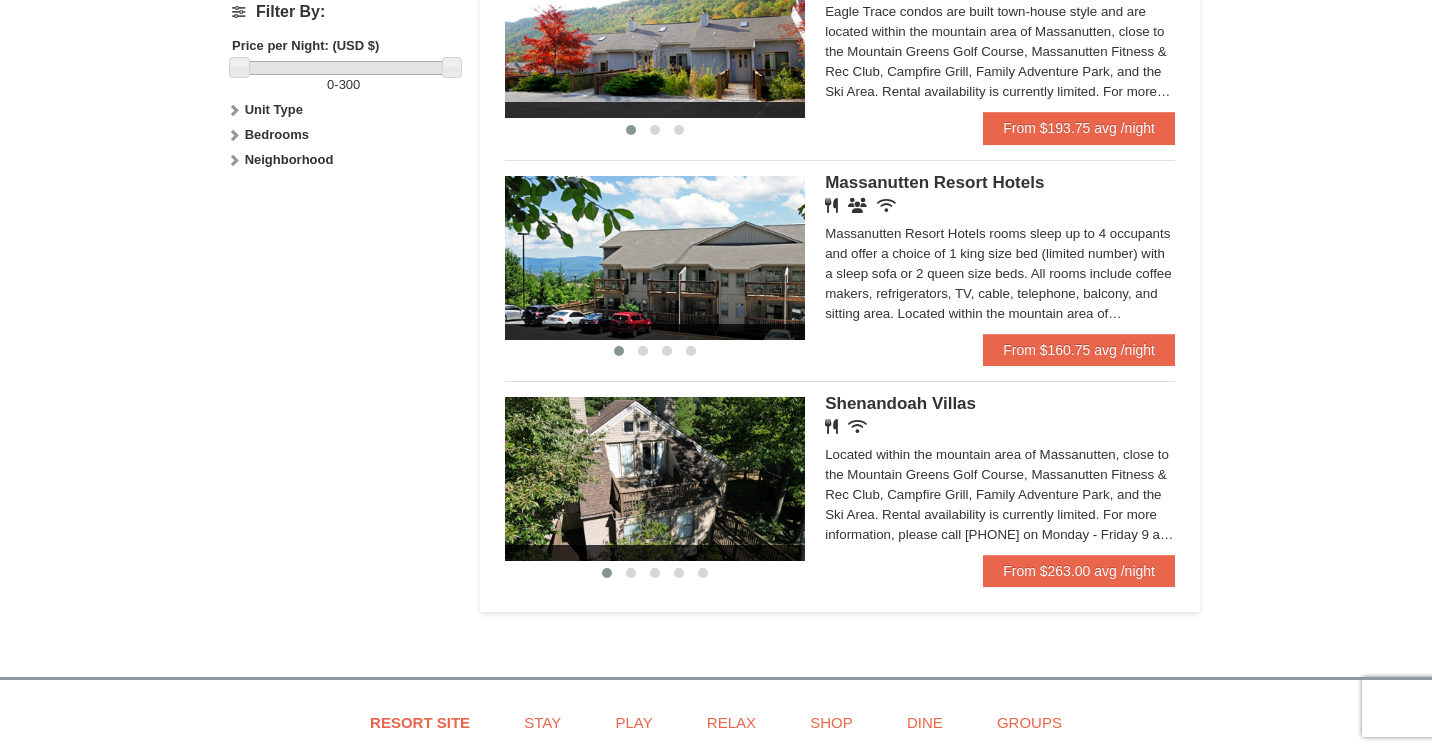 click on "Massanutten Resort Hotels" at bounding box center [934, 182] 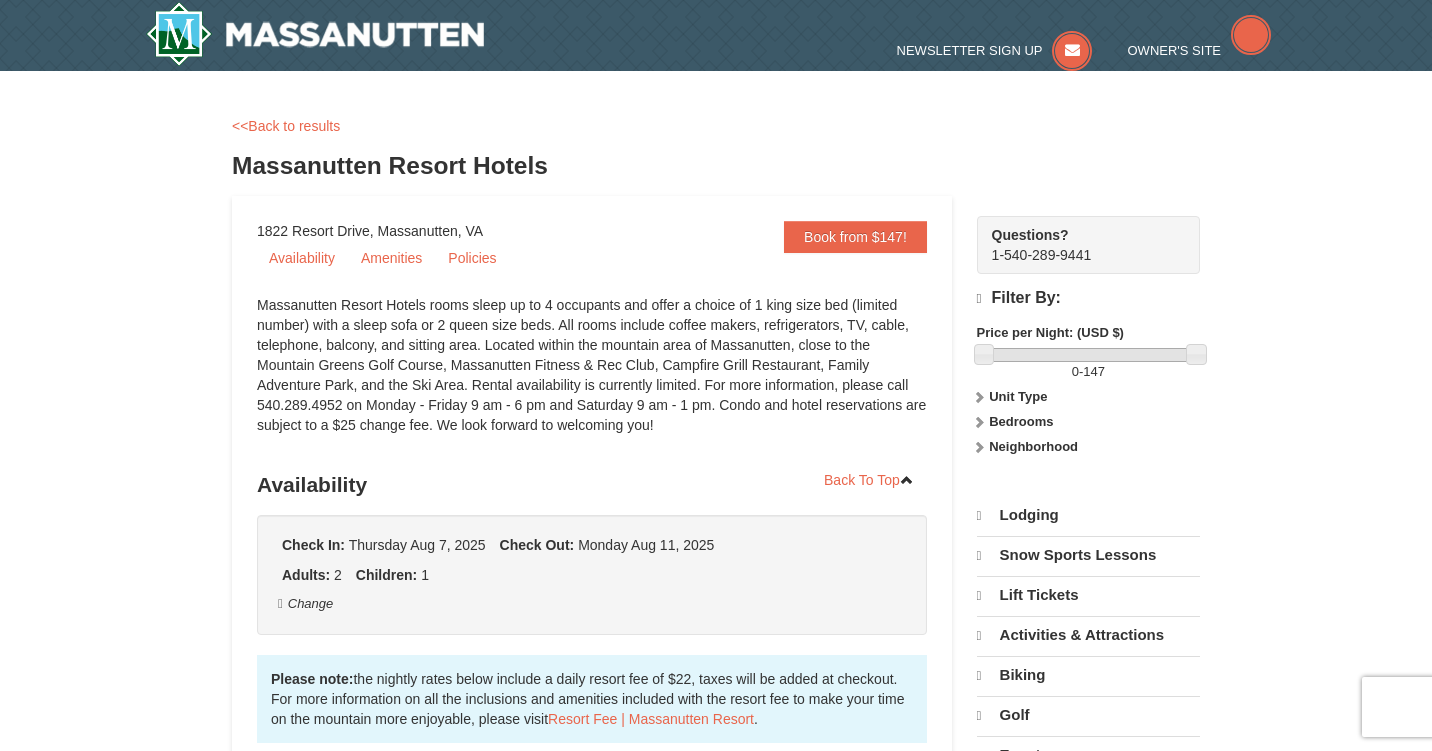 scroll, scrollTop: 0, scrollLeft: 0, axis: both 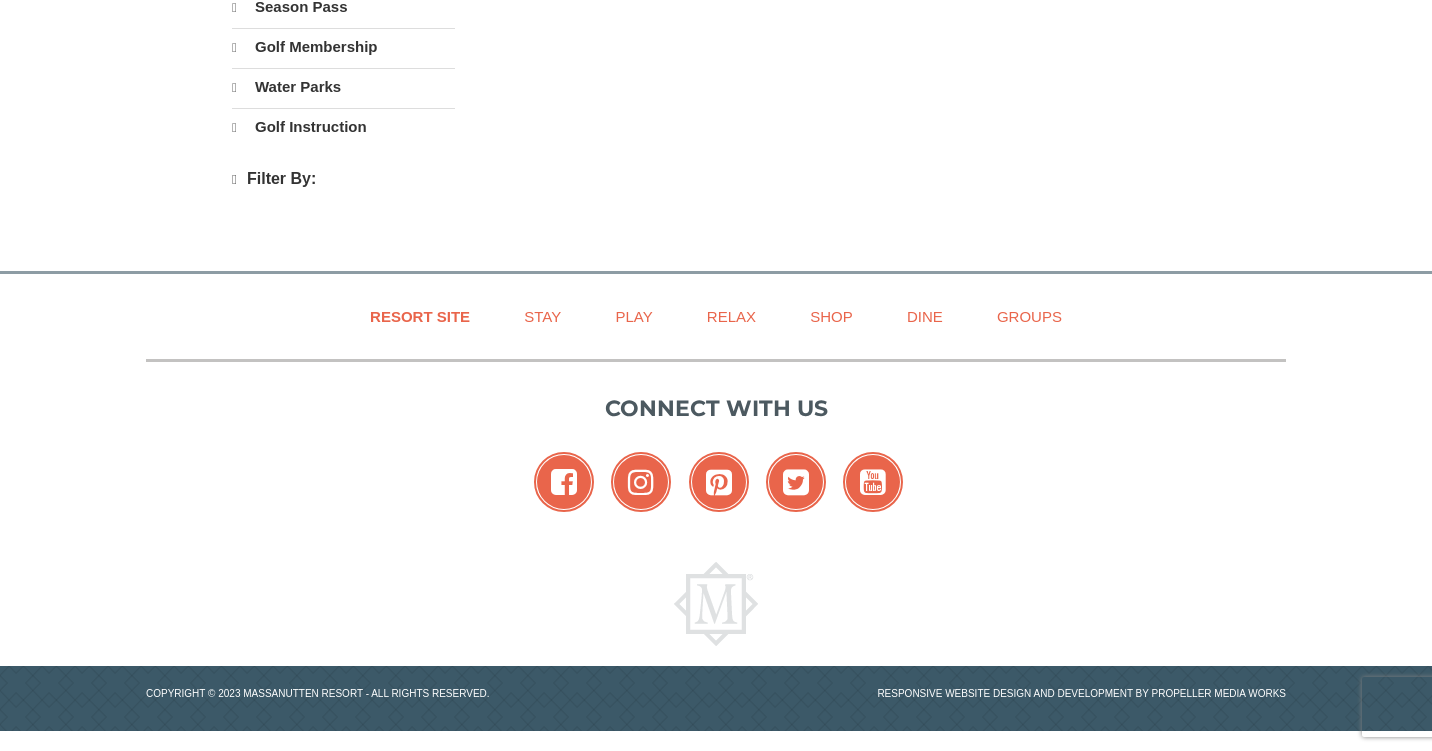 select on "8" 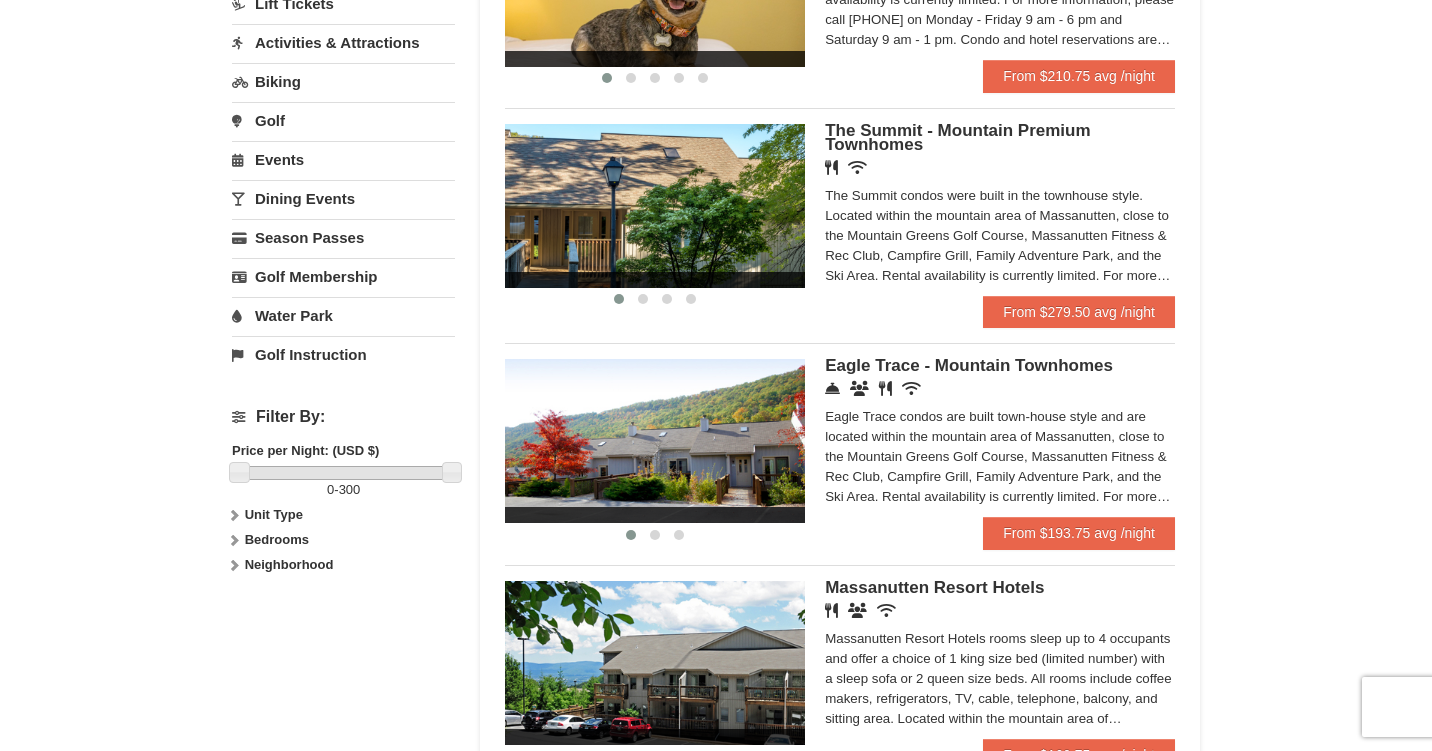 scroll, scrollTop: 556, scrollLeft: 0, axis: vertical 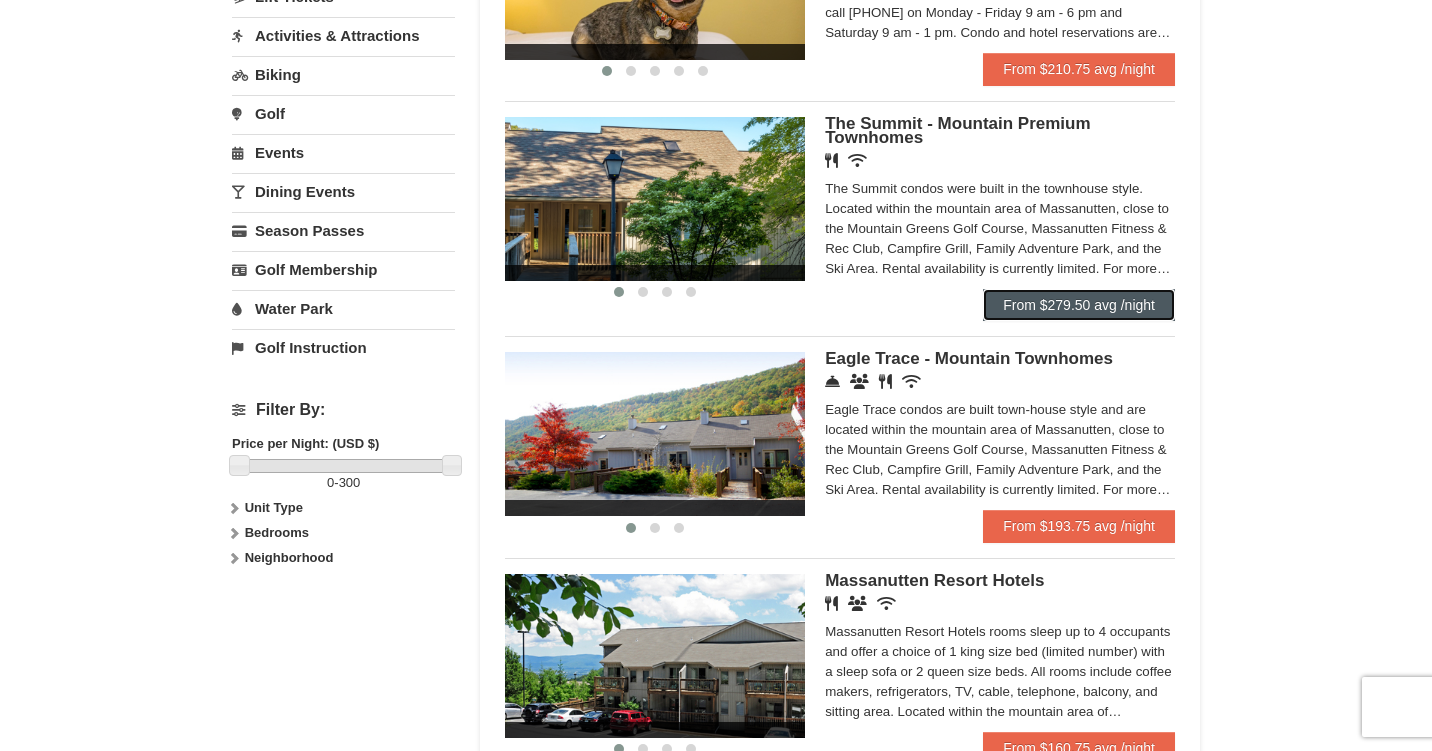 click on "From $279.50 avg /night" at bounding box center [1079, 305] 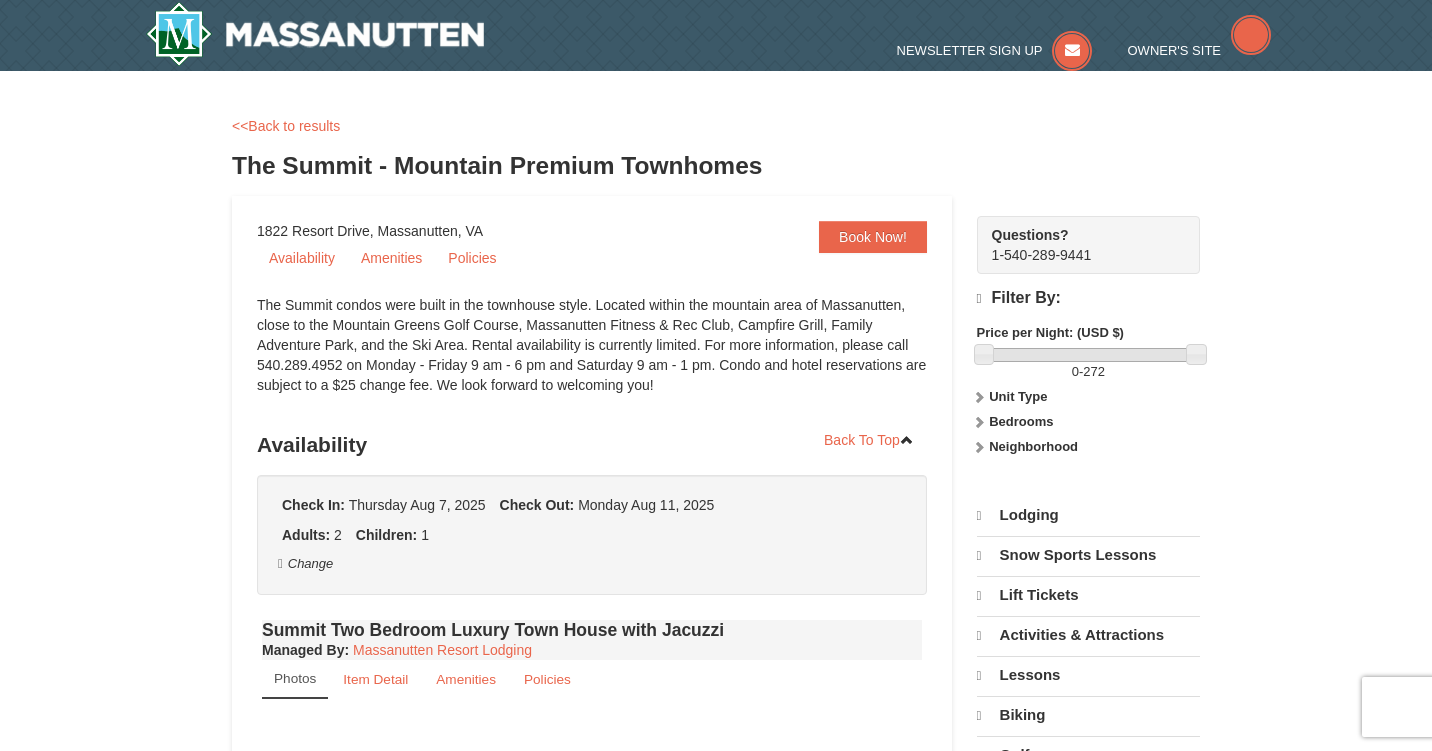 scroll, scrollTop: 0, scrollLeft: 0, axis: both 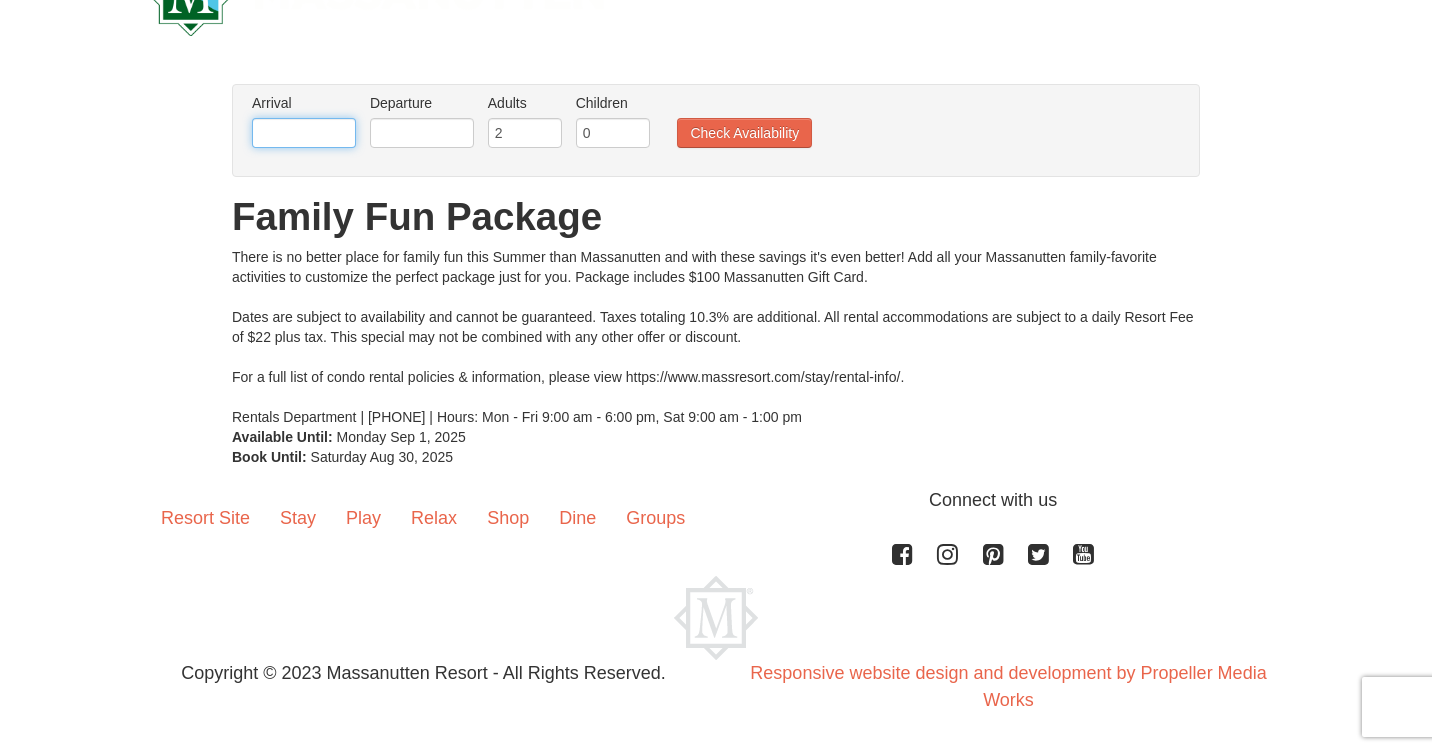 click at bounding box center (304, 133) 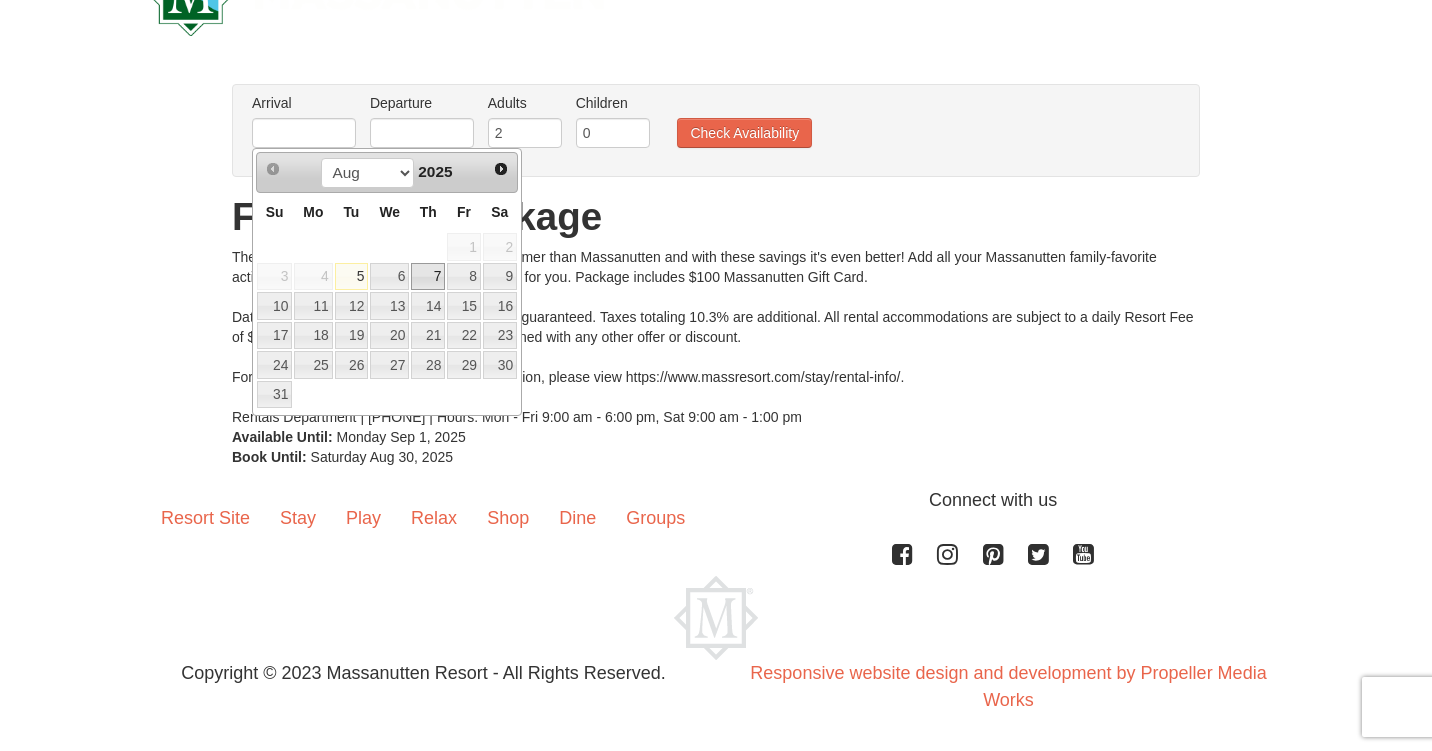 click on "7" at bounding box center [428, 277] 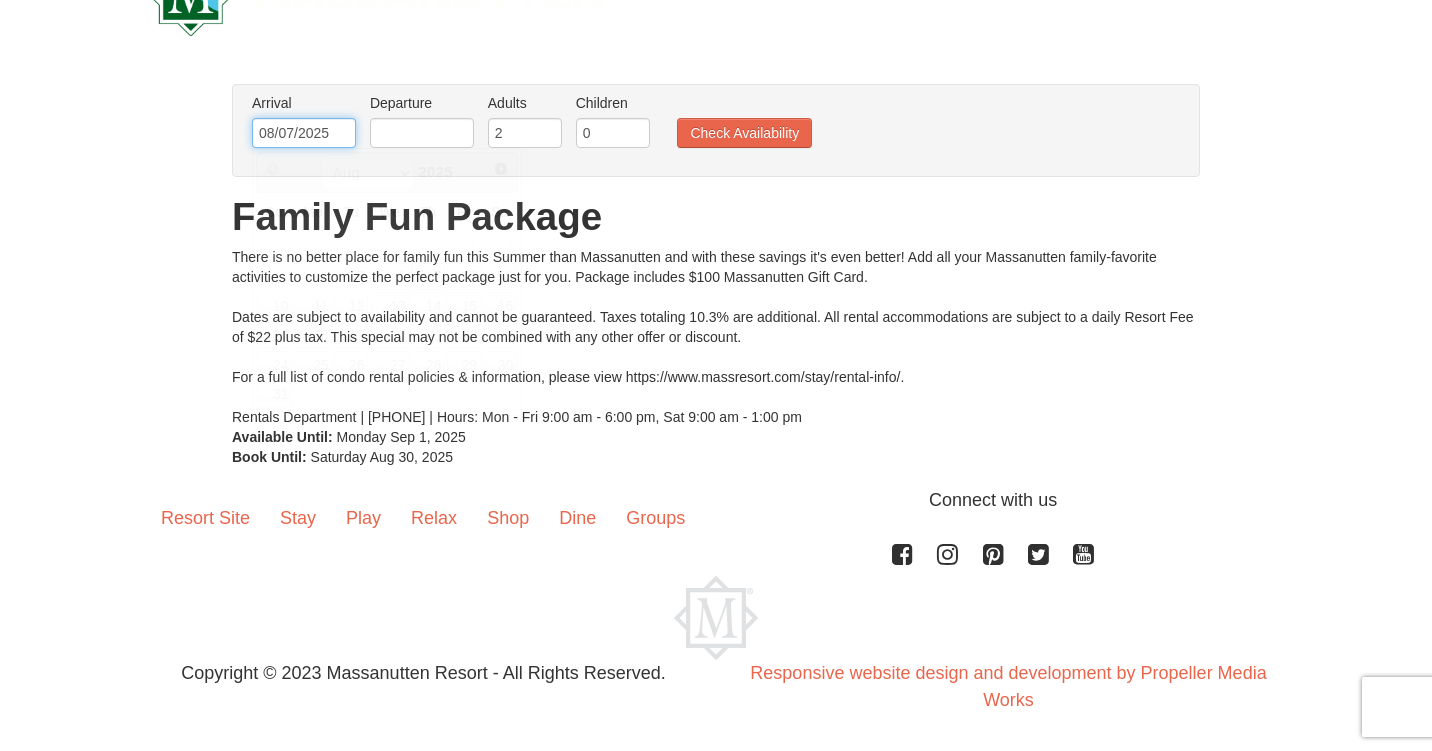 click on "08/07/2025" at bounding box center (304, 133) 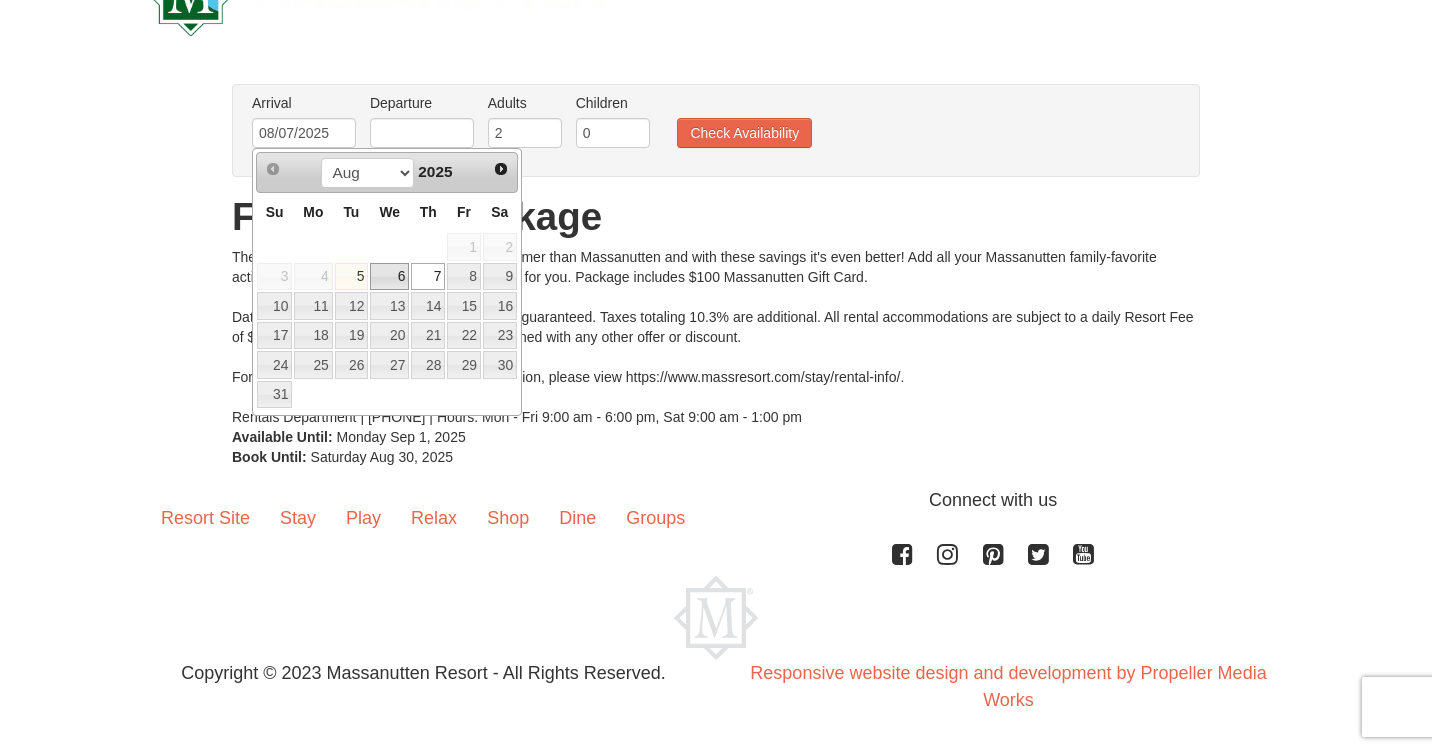 click on "6" at bounding box center [389, 277] 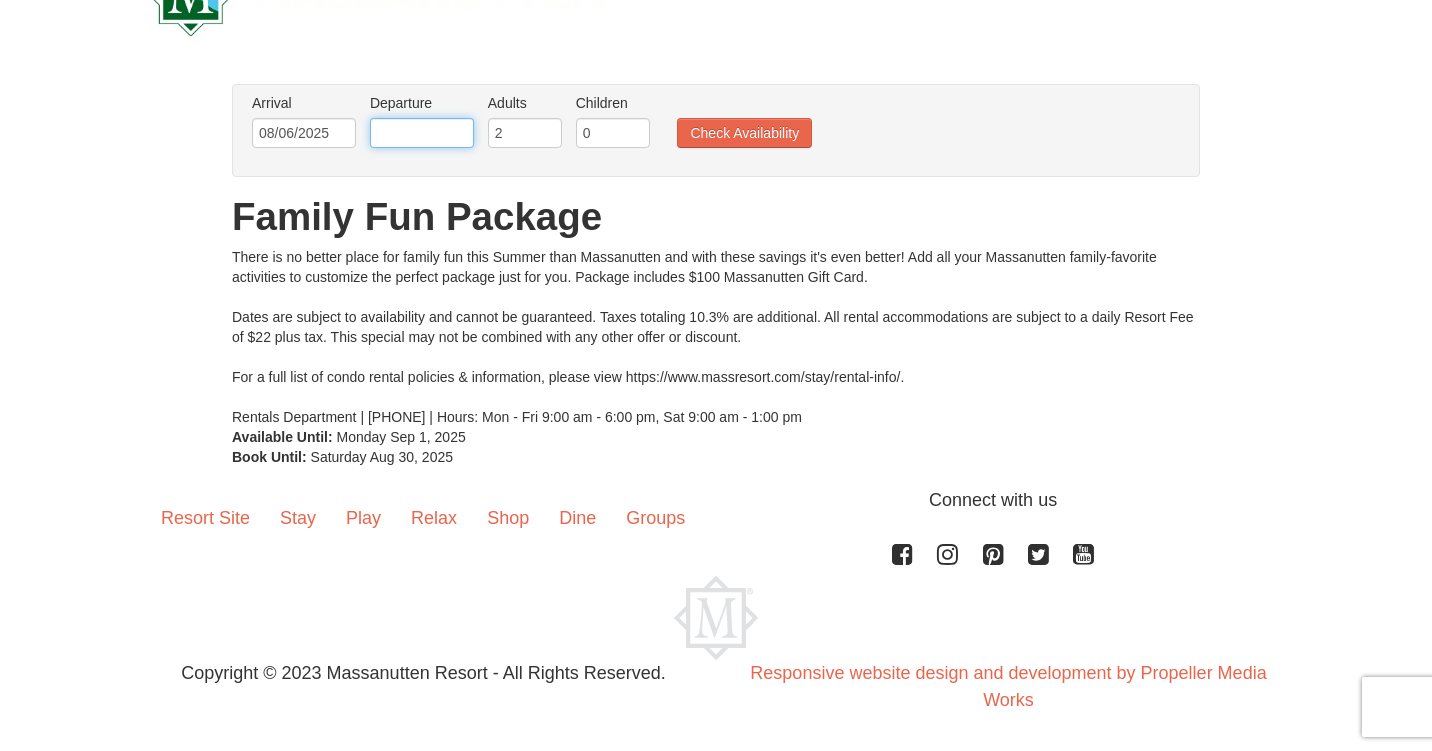 click at bounding box center (422, 133) 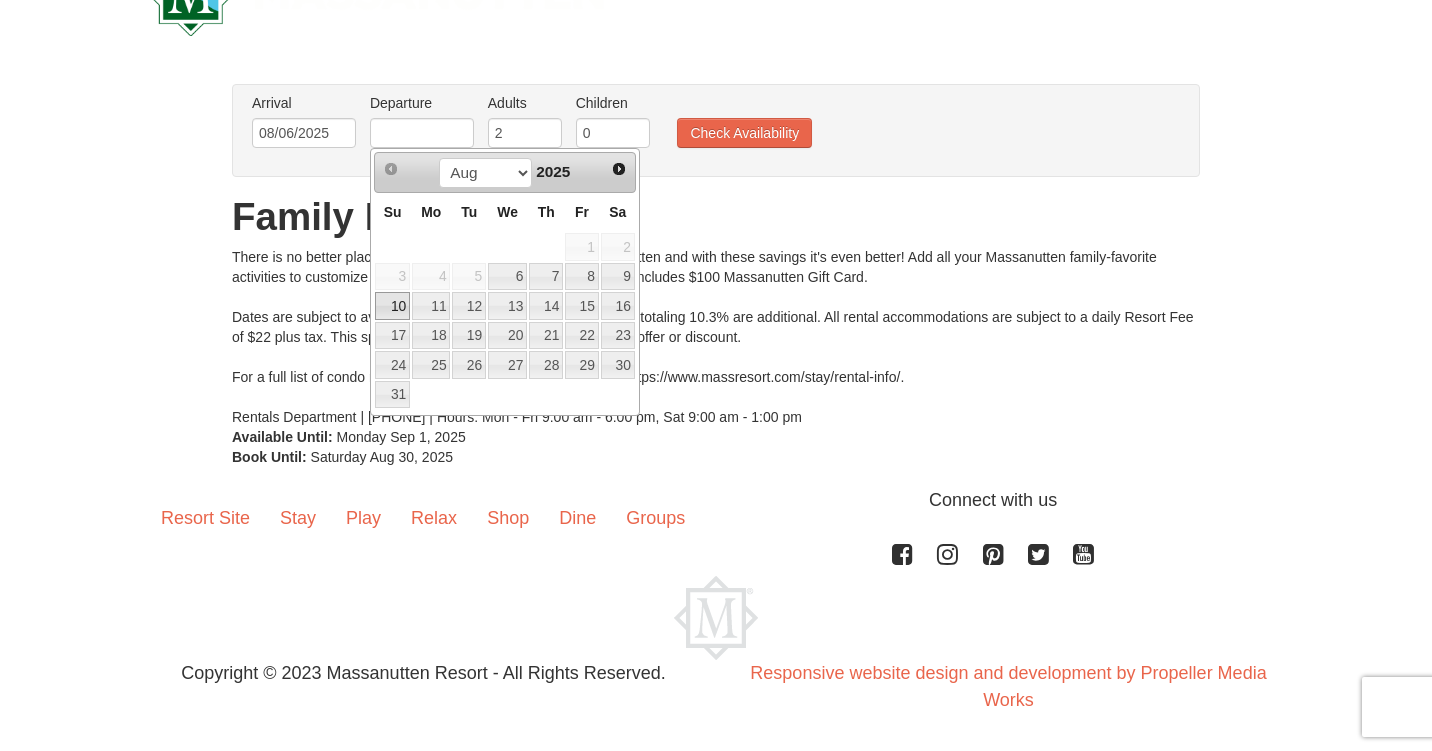 click on "10" at bounding box center [392, 306] 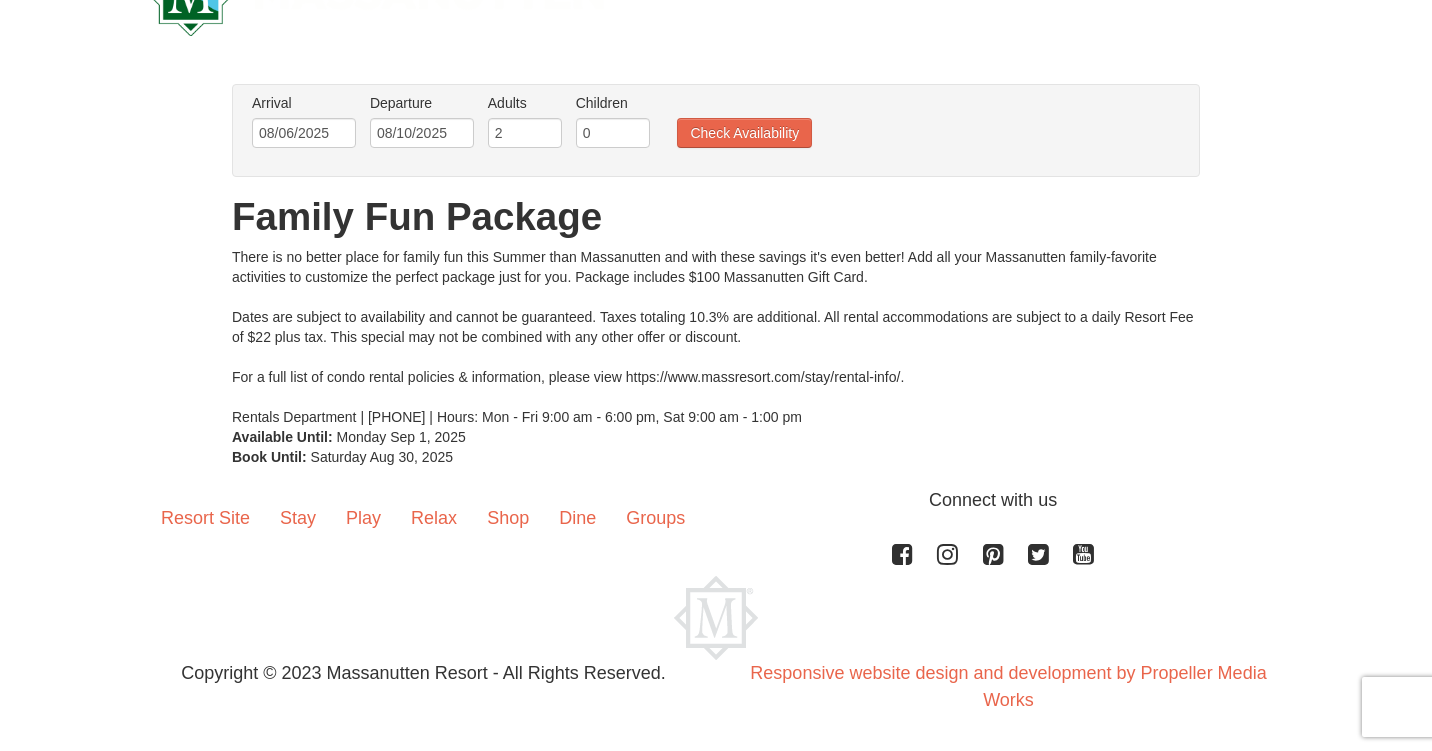 click on "Children Please format dates MM/DD/YYYY
0" at bounding box center [613, 125] 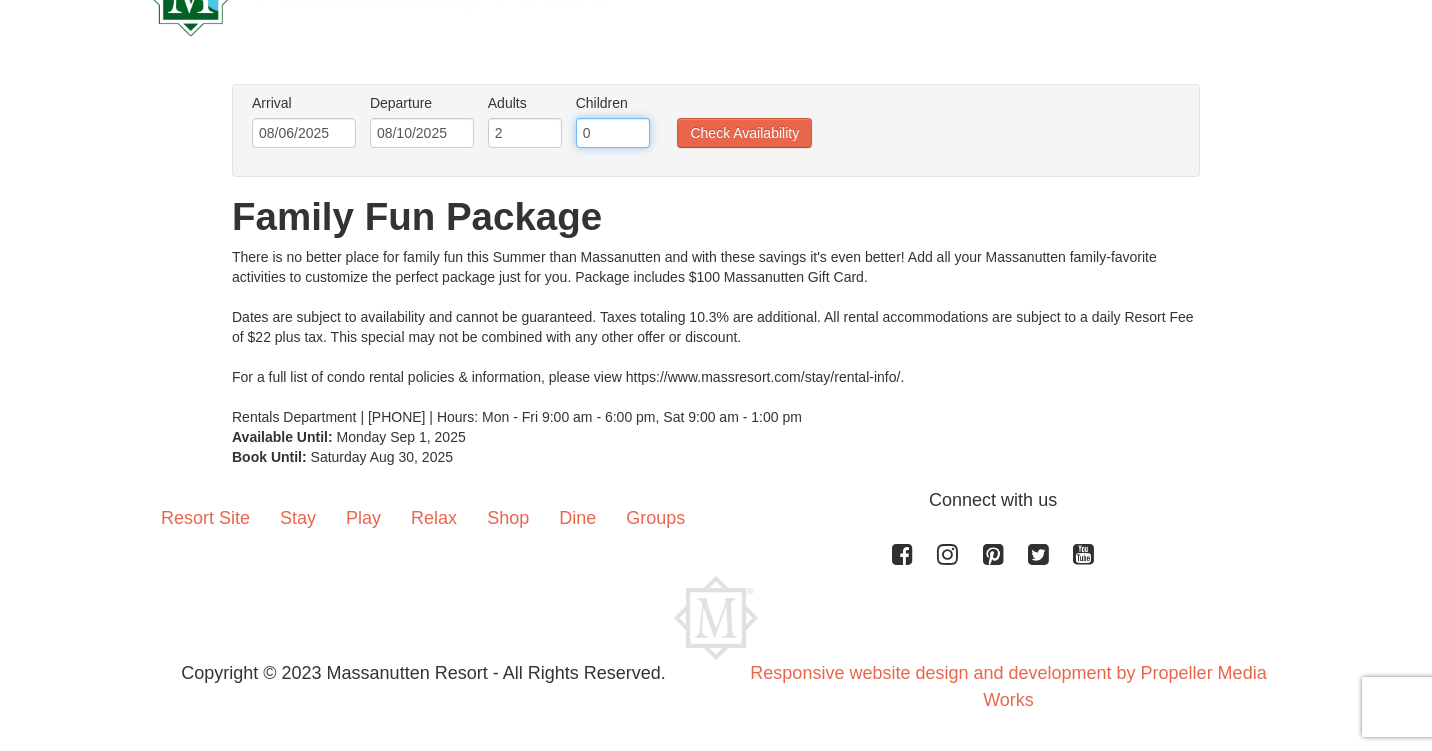 click on "0" at bounding box center [613, 133] 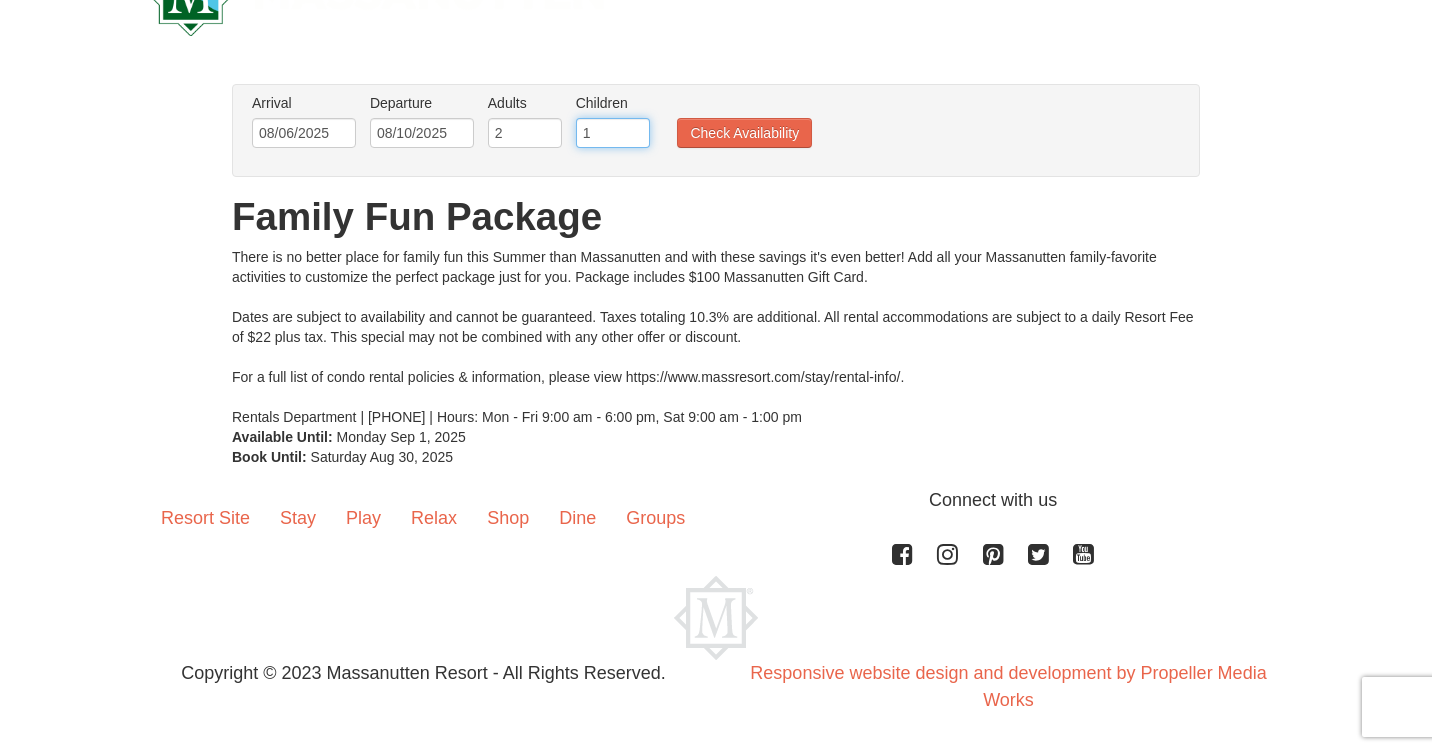 type on "1" 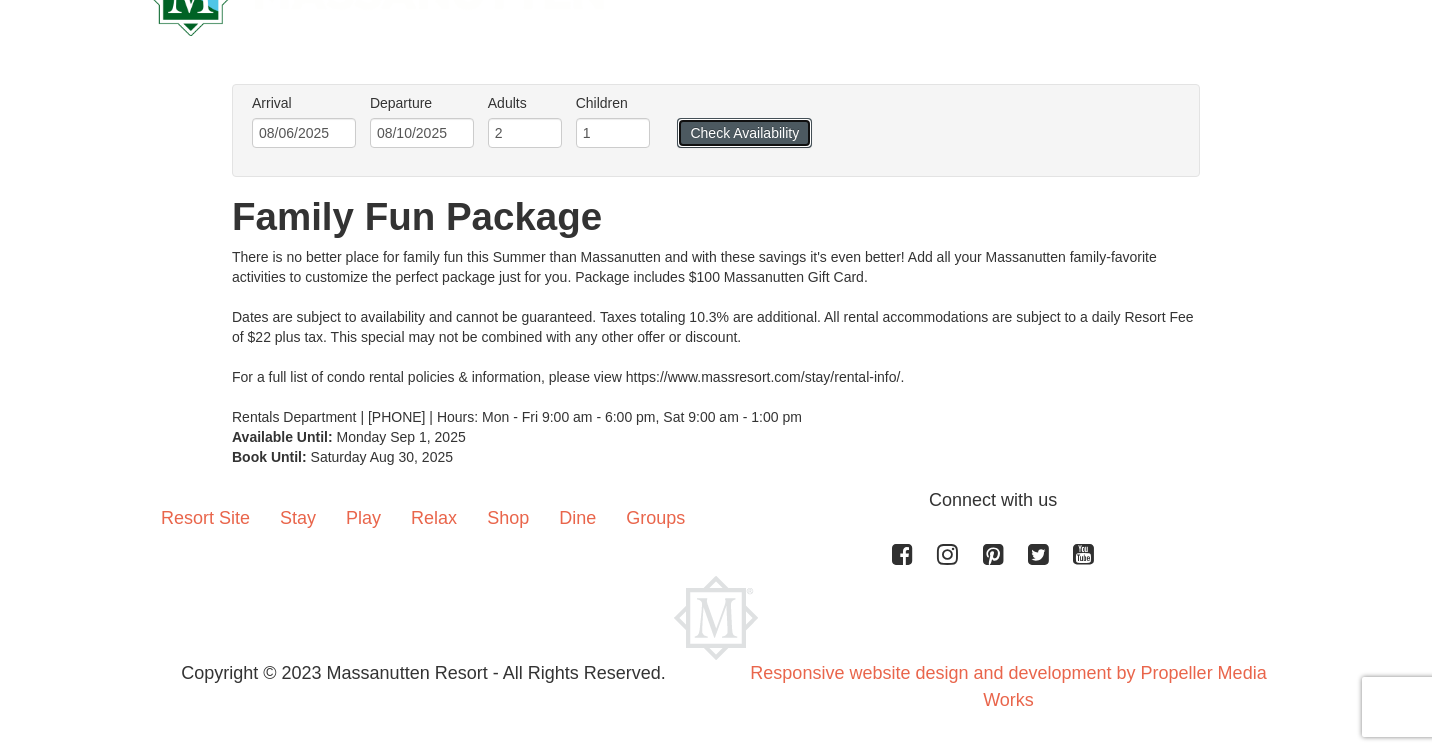 click on "Check Availability" at bounding box center [744, 133] 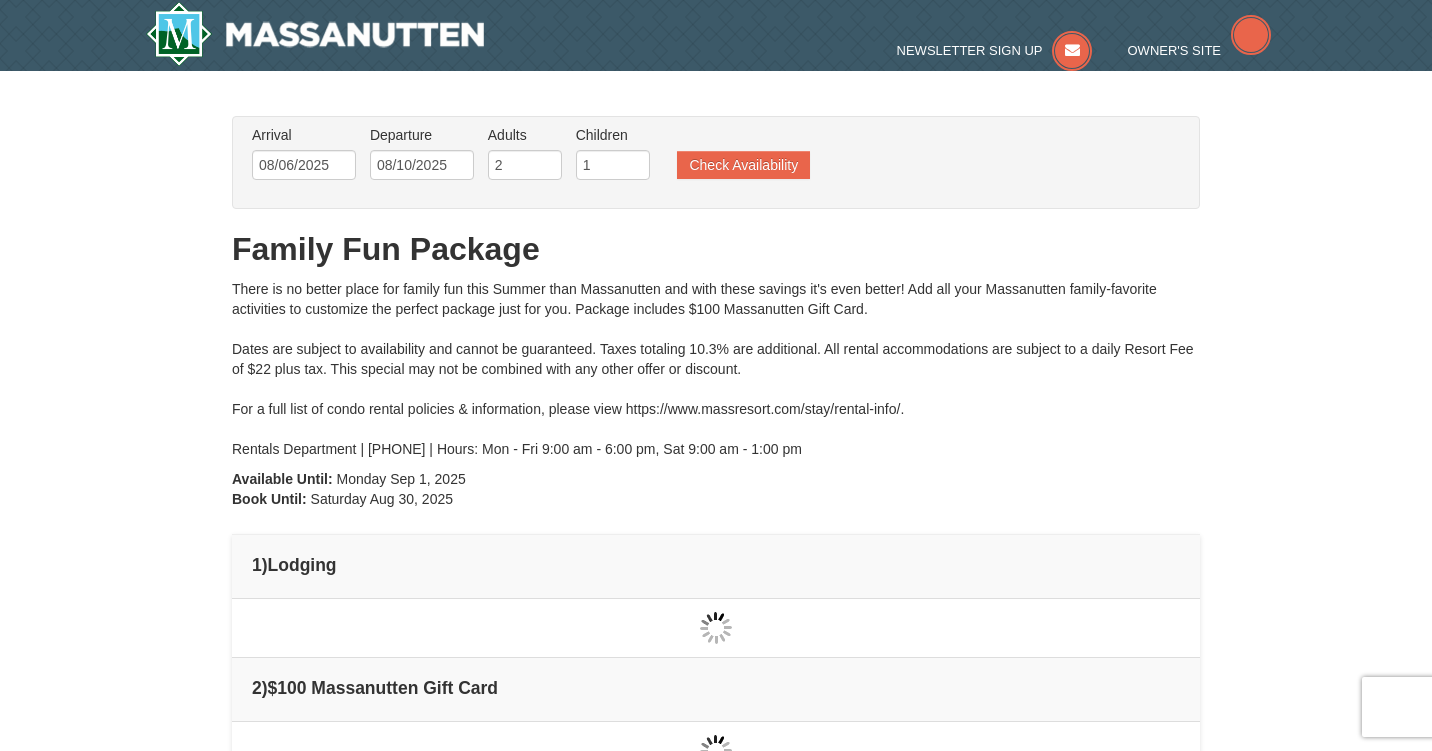 scroll, scrollTop: 0, scrollLeft: 0, axis: both 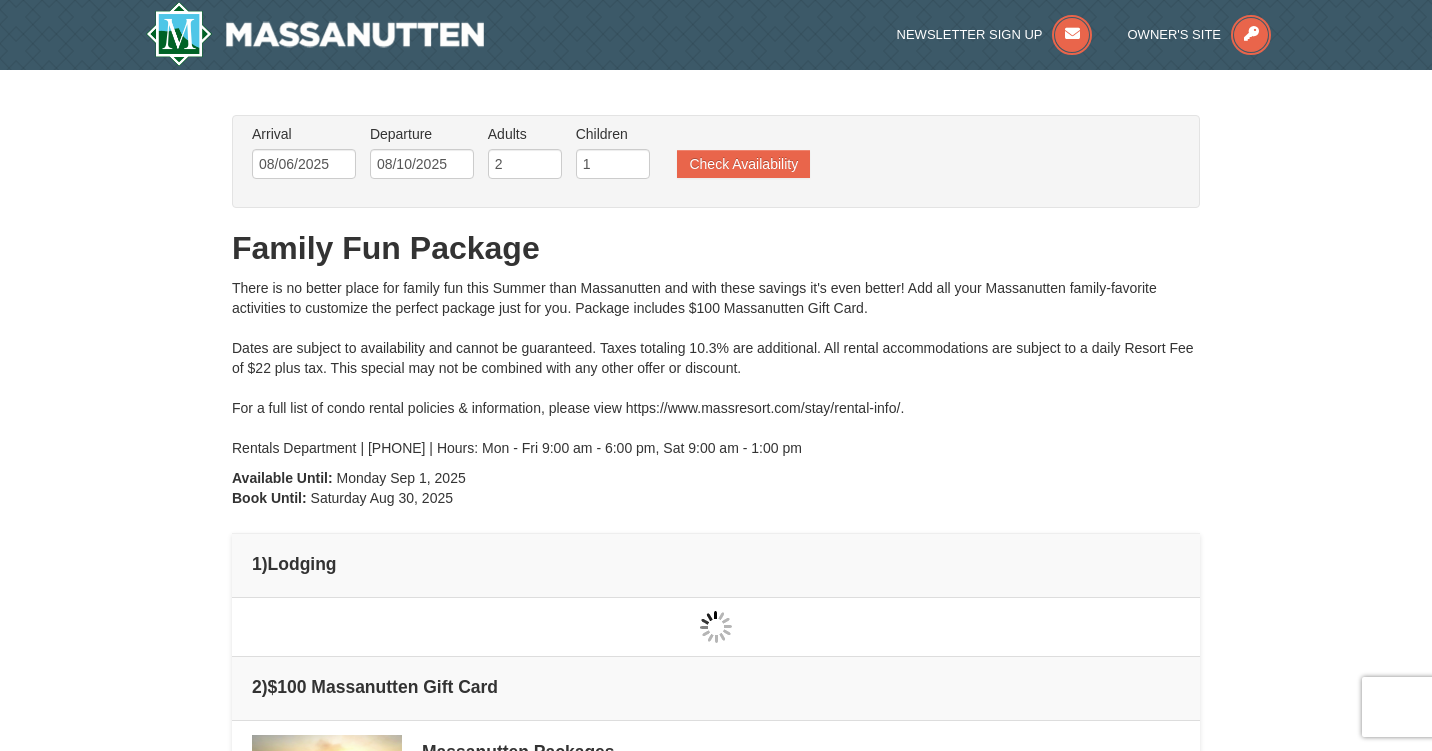 type on "08/06/2025" 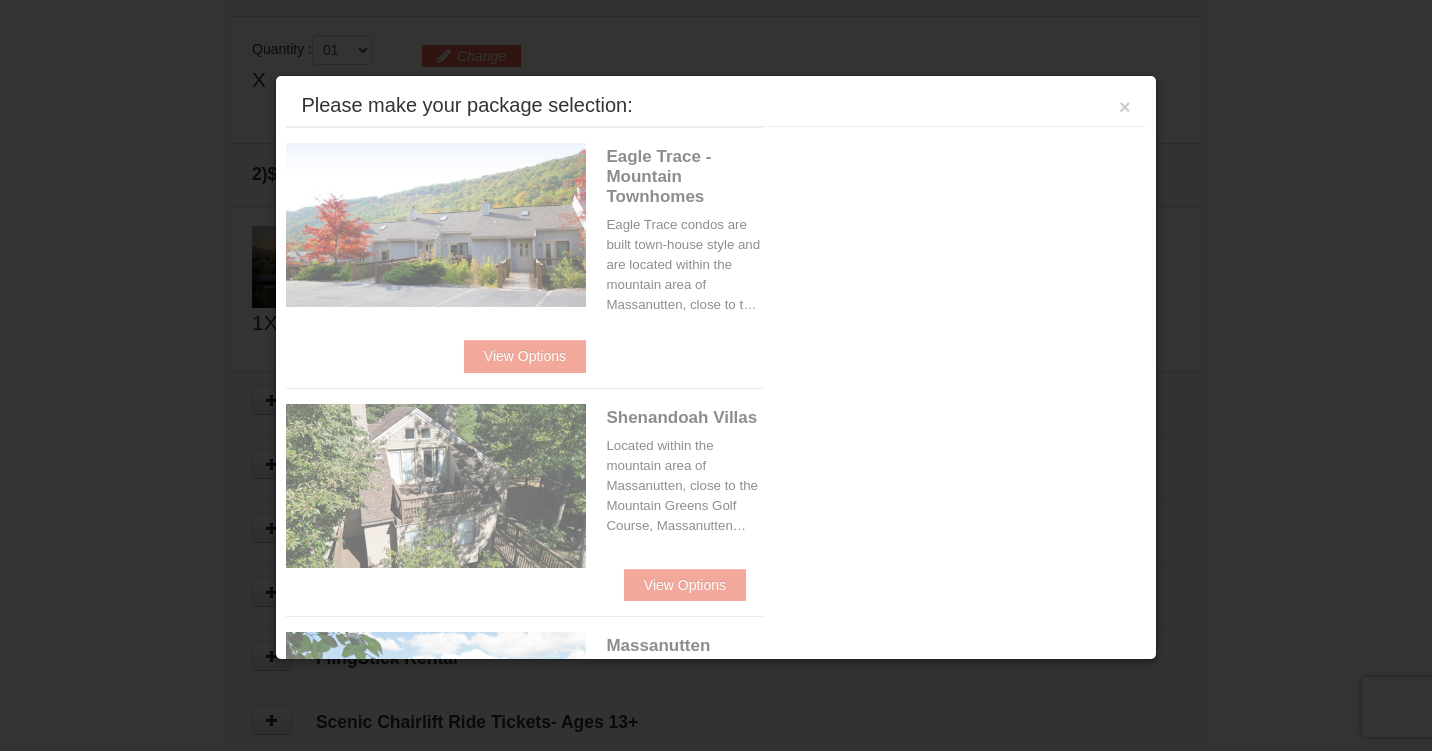 scroll, scrollTop: 611, scrollLeft: 0, axis: vertical 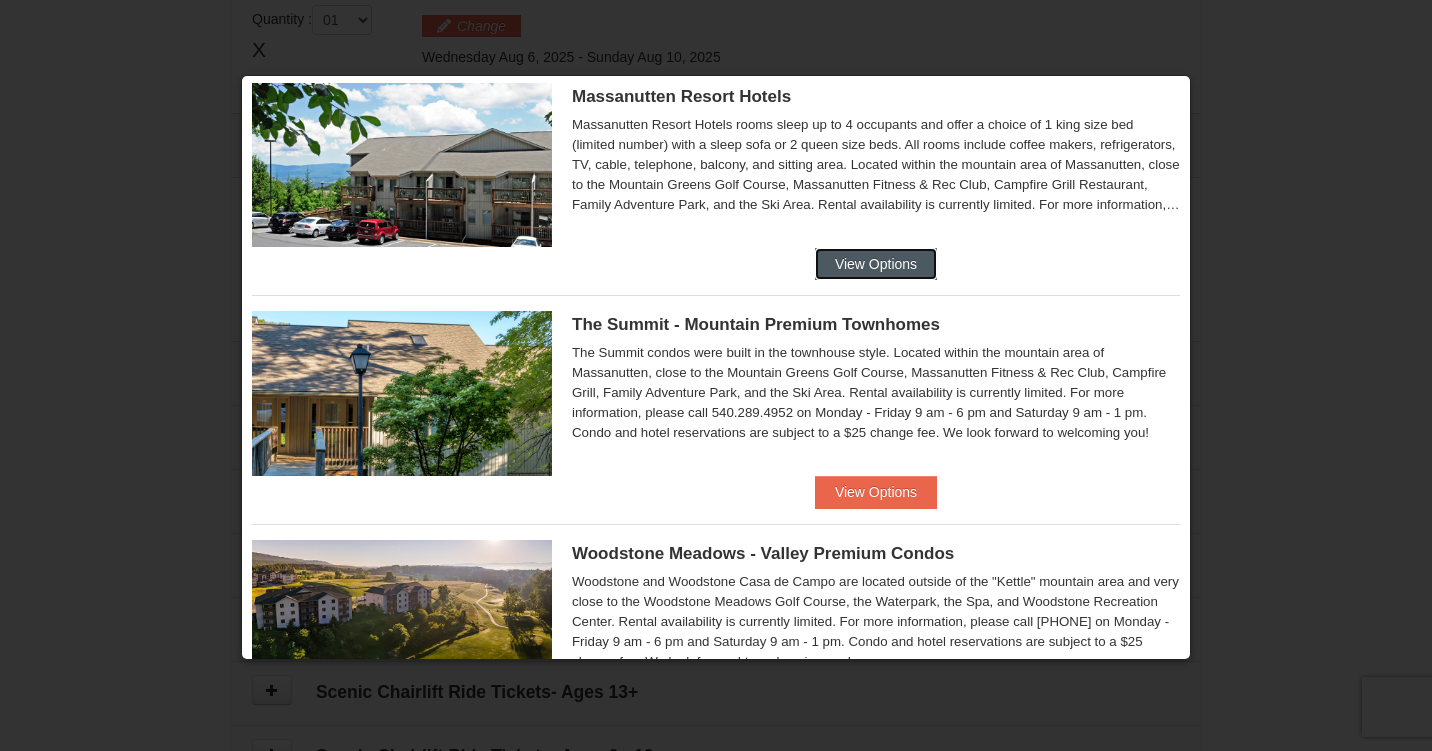 click on "View Options" at bounding box center [876, 264] 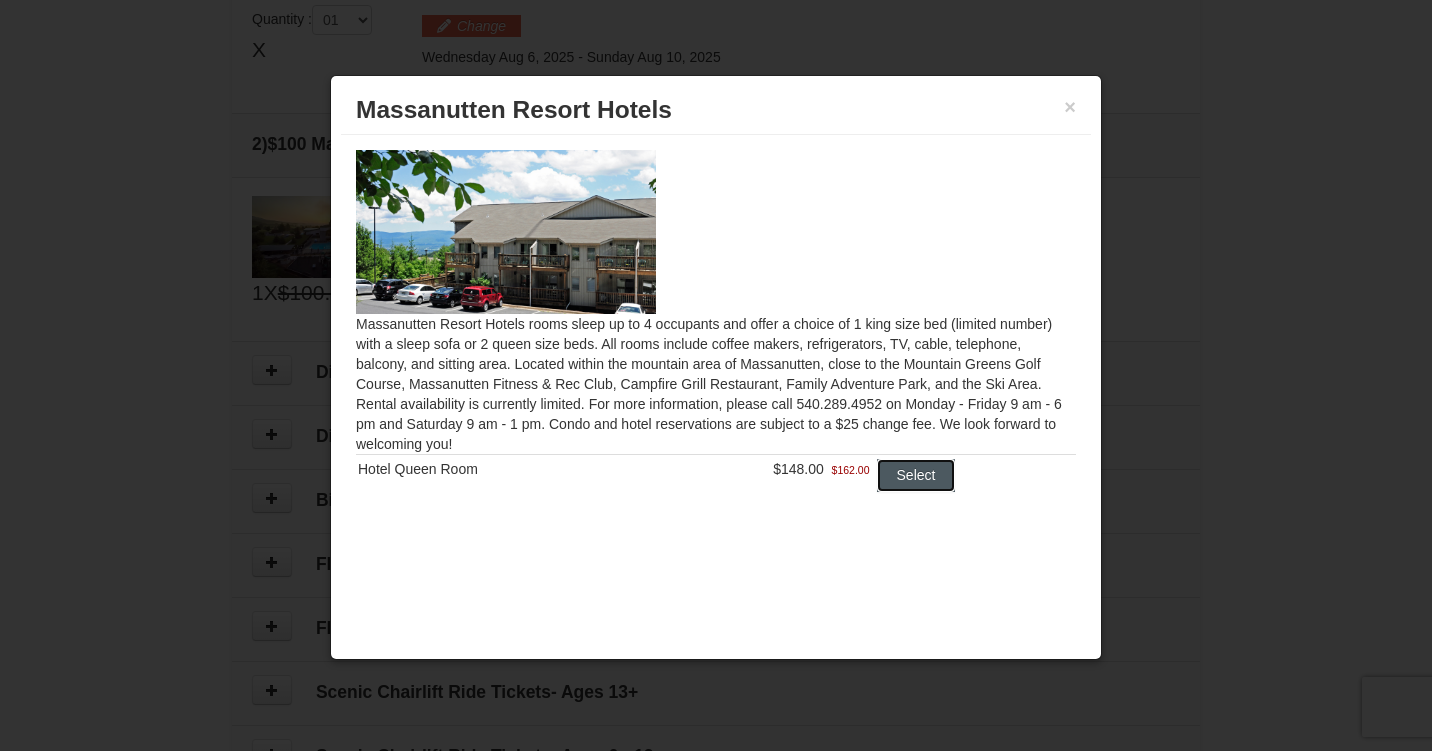 click on "Select" at bounding box center [916, 475] 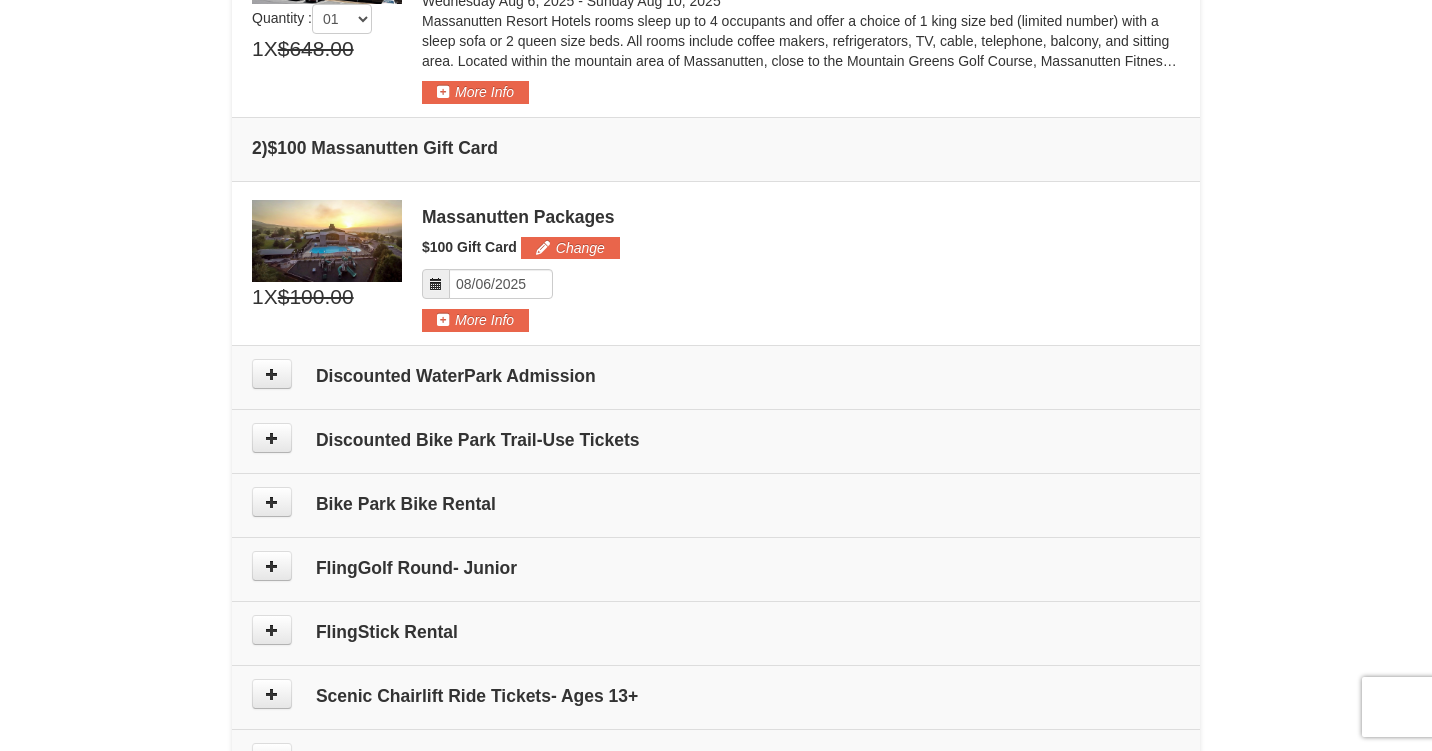 scroll, scrollTop: 732, scrollLeft: 0, axis: vertical 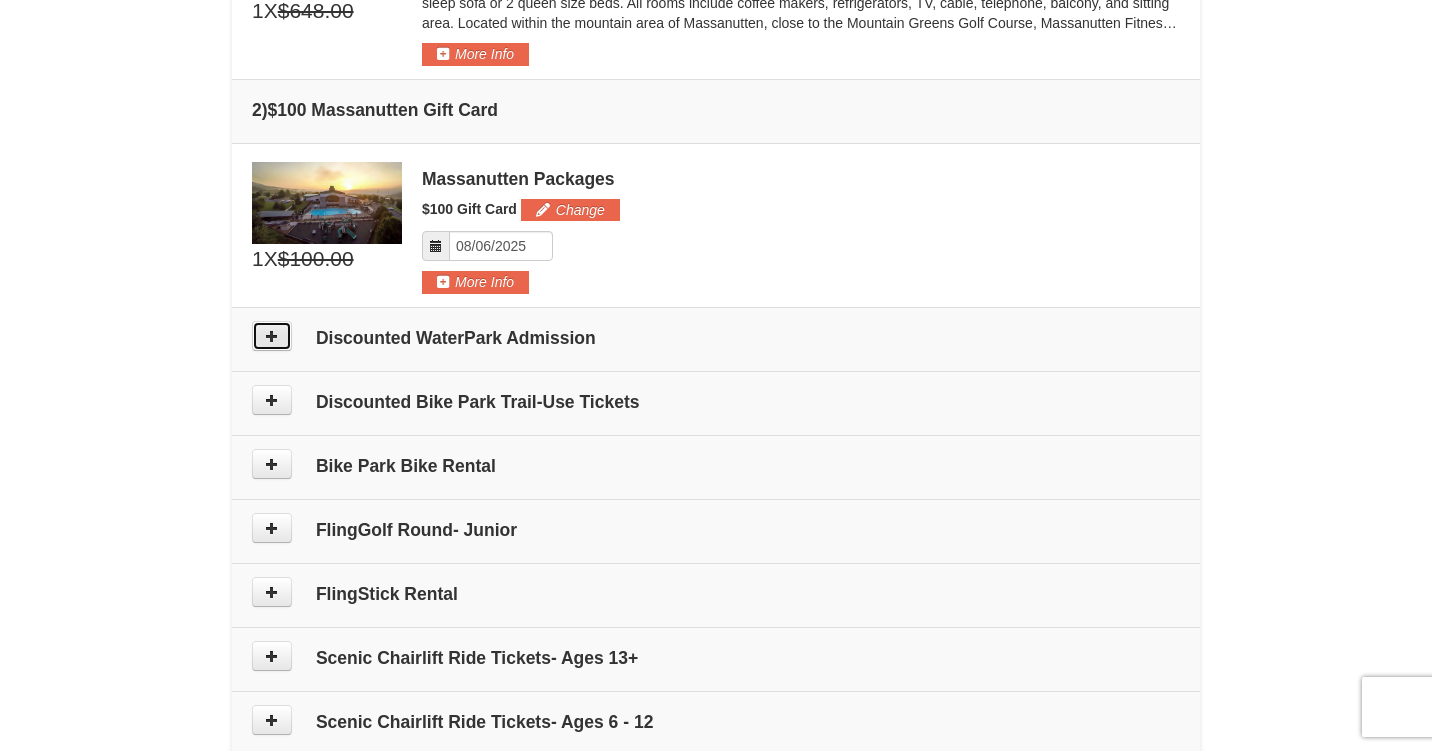 click at bounding box center [272, 336] 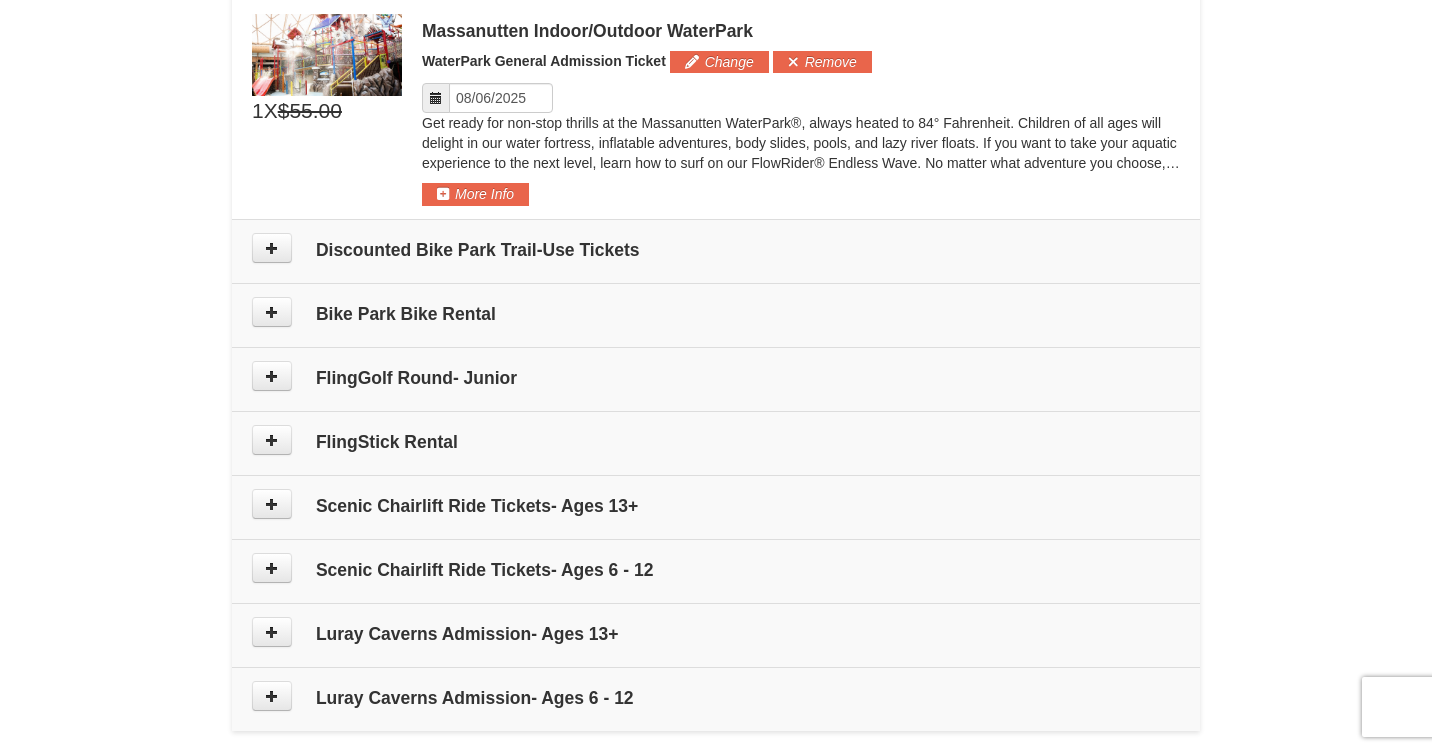 scroll, scrollTop: 1112, scrollLeft: 0, axis: vertical 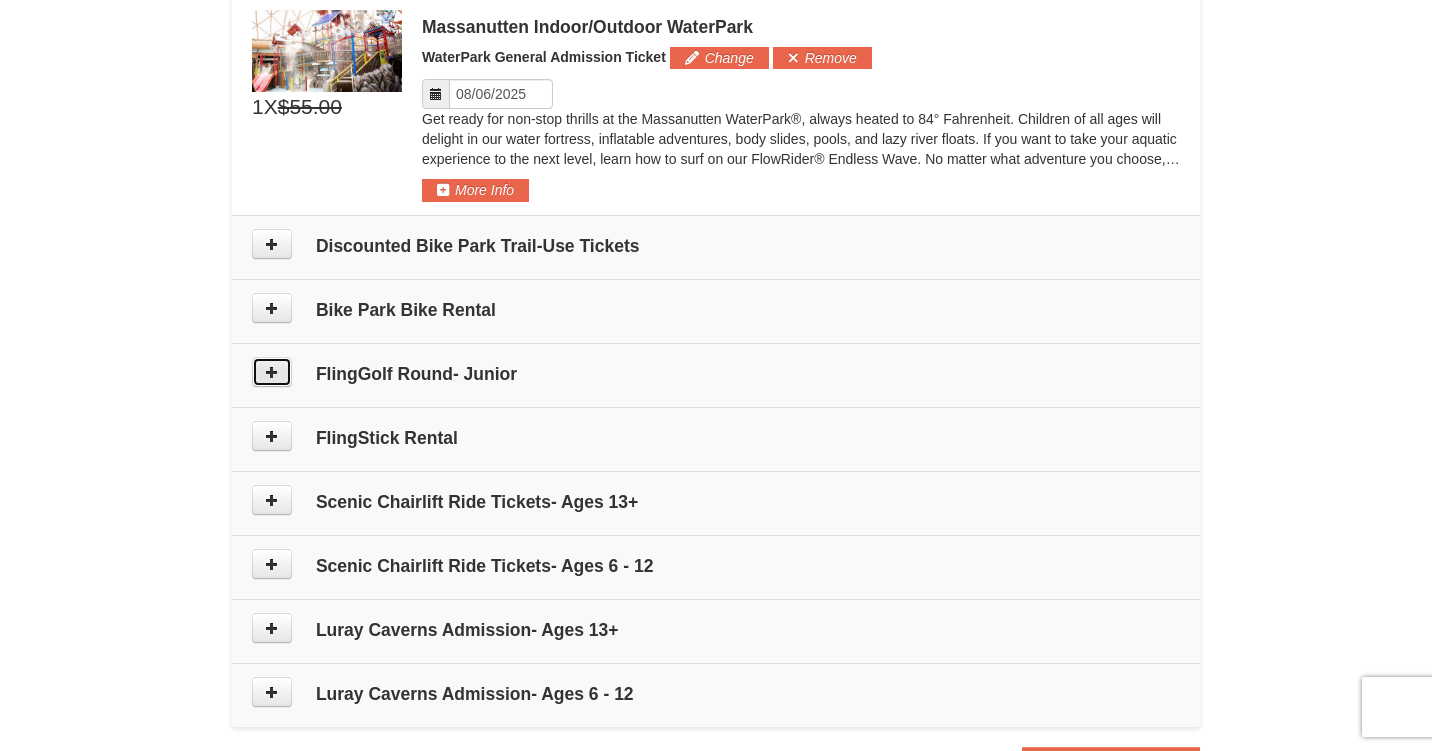 click at bounding box center (272, 372) 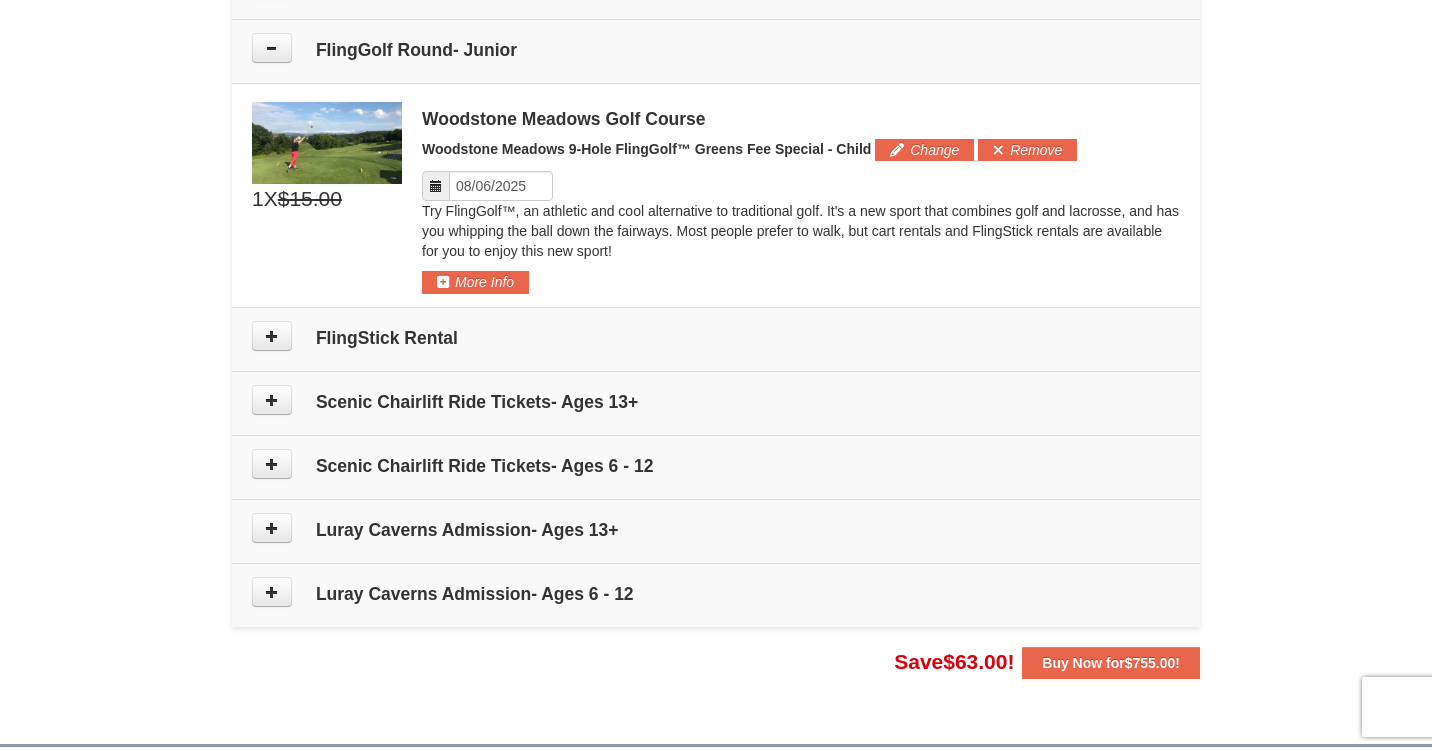 scroll, scrollTop: 1455, scrollLeft: 0, axis: vertical 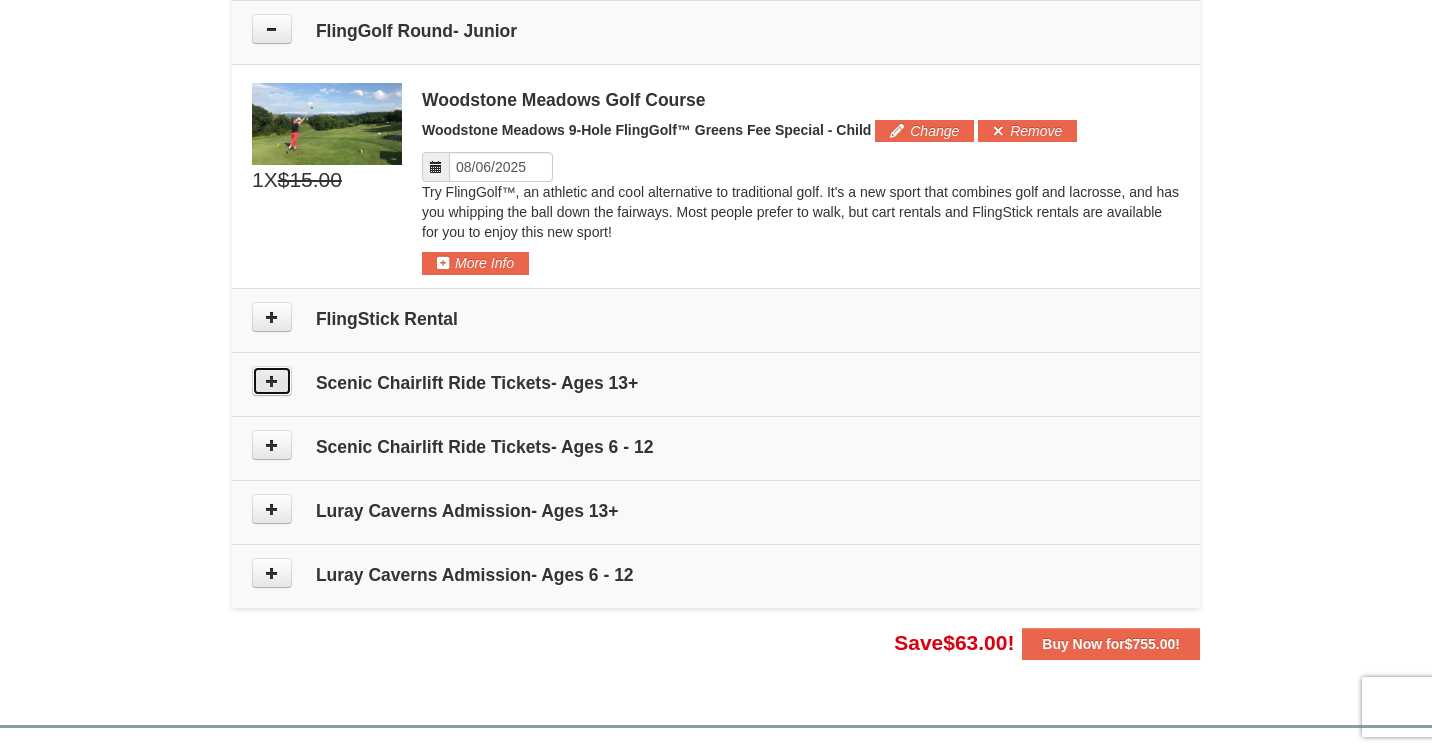 click at bounding box center (272, 381) 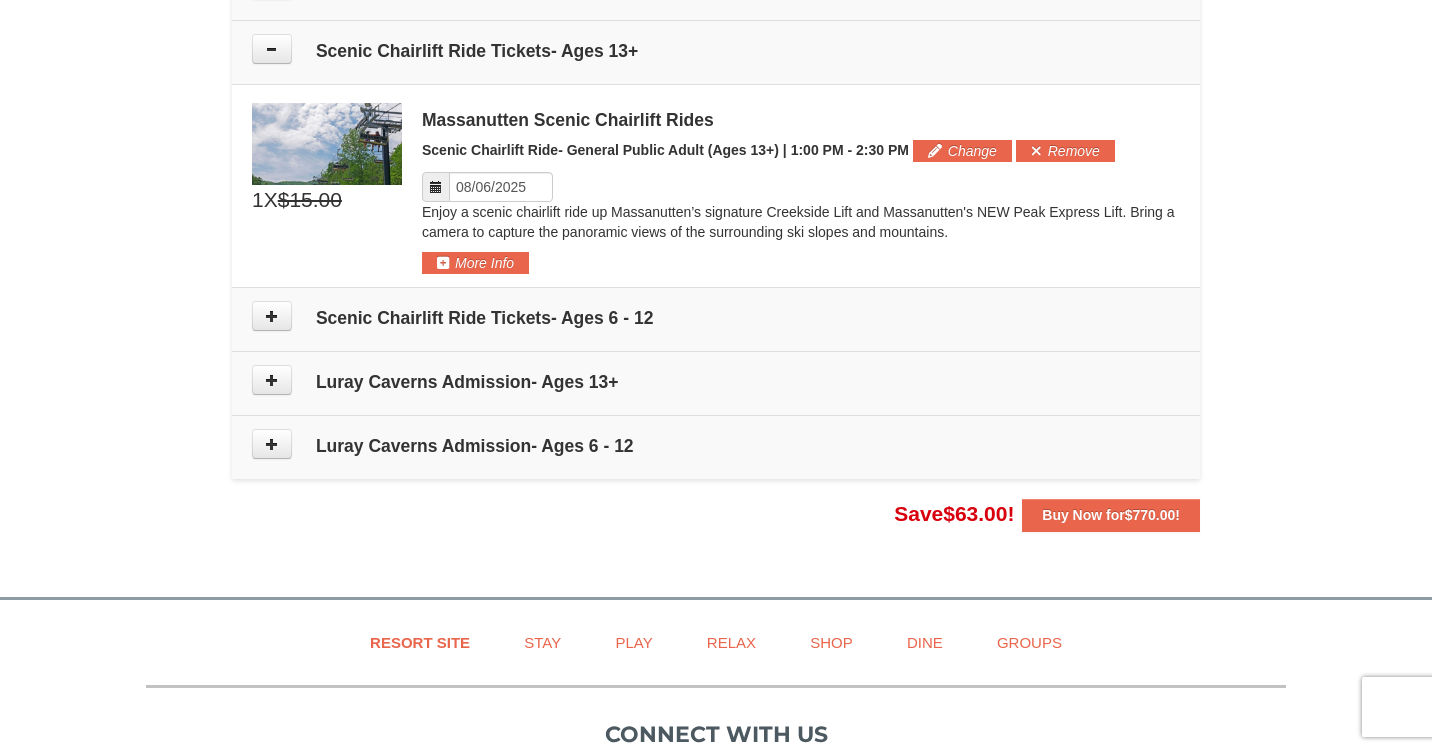 scroll, scrollTop: 1807, scrollLeft: 0, axis: vertical 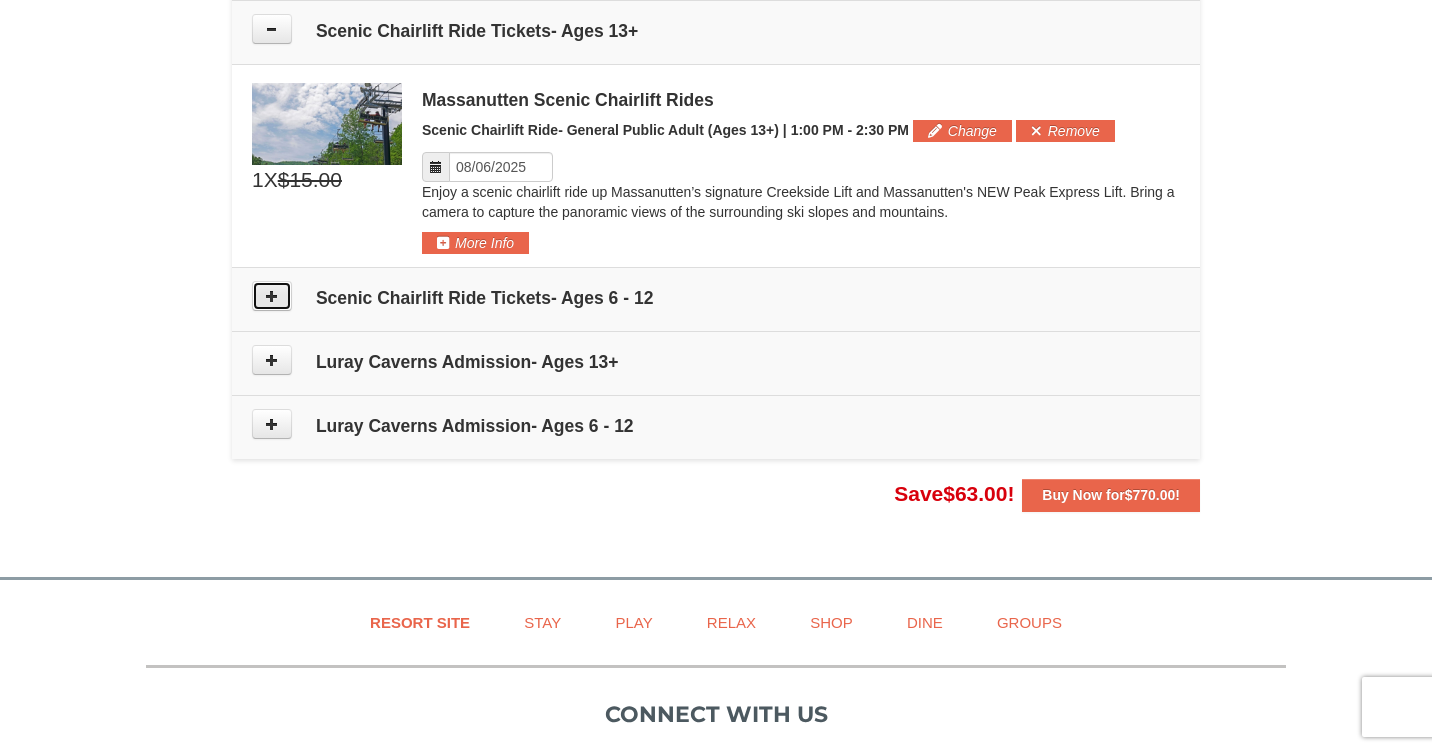 click at bounding box center (272, 296) 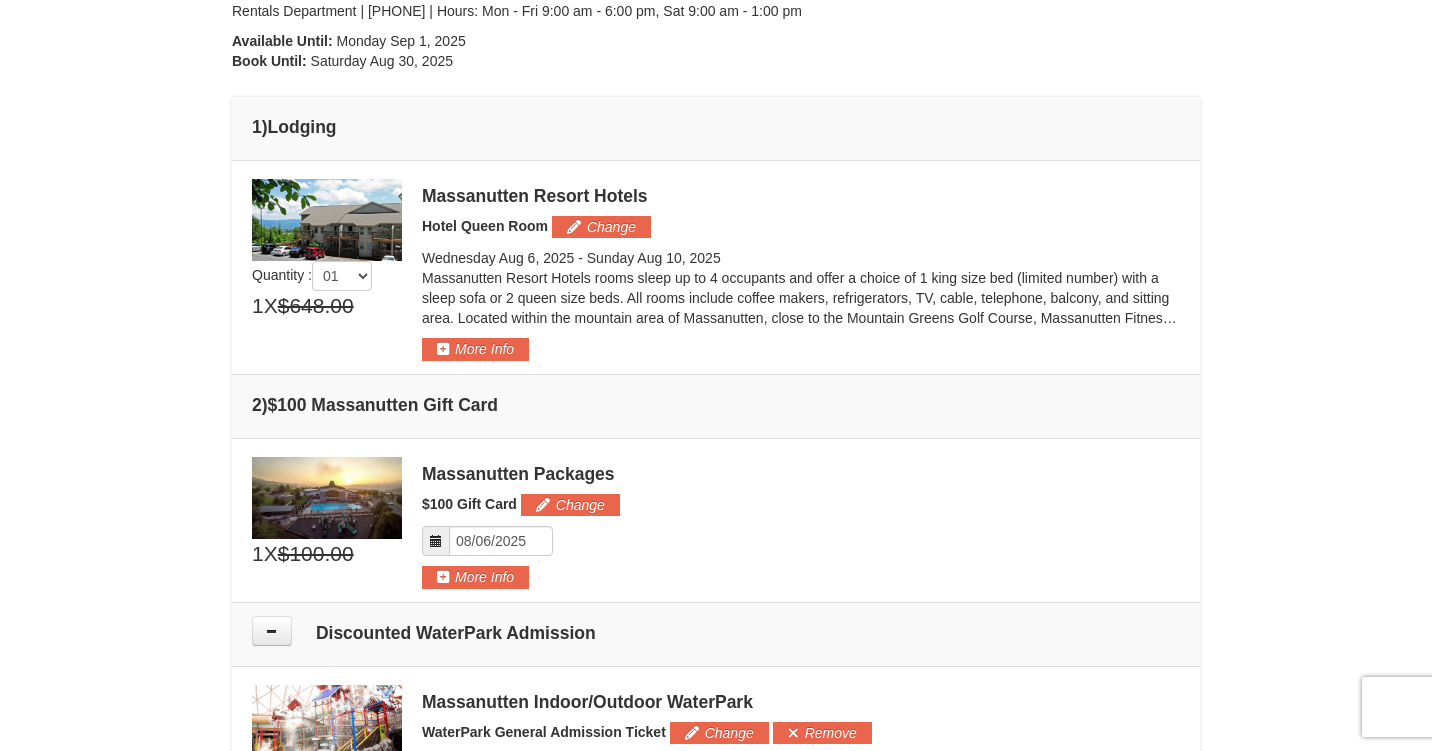 scroll, scrollTop: 434, scrollLeft: 0, axis: vertical 